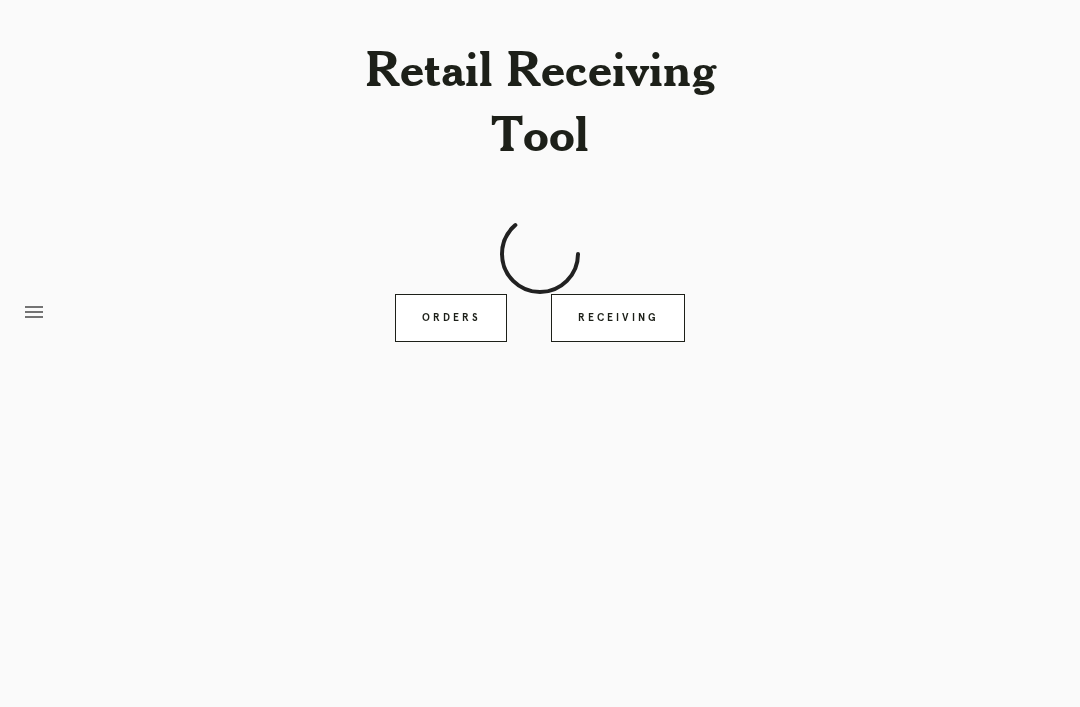 scroll, scrollTop: 64, scrollLeft: 0, axis: vertical 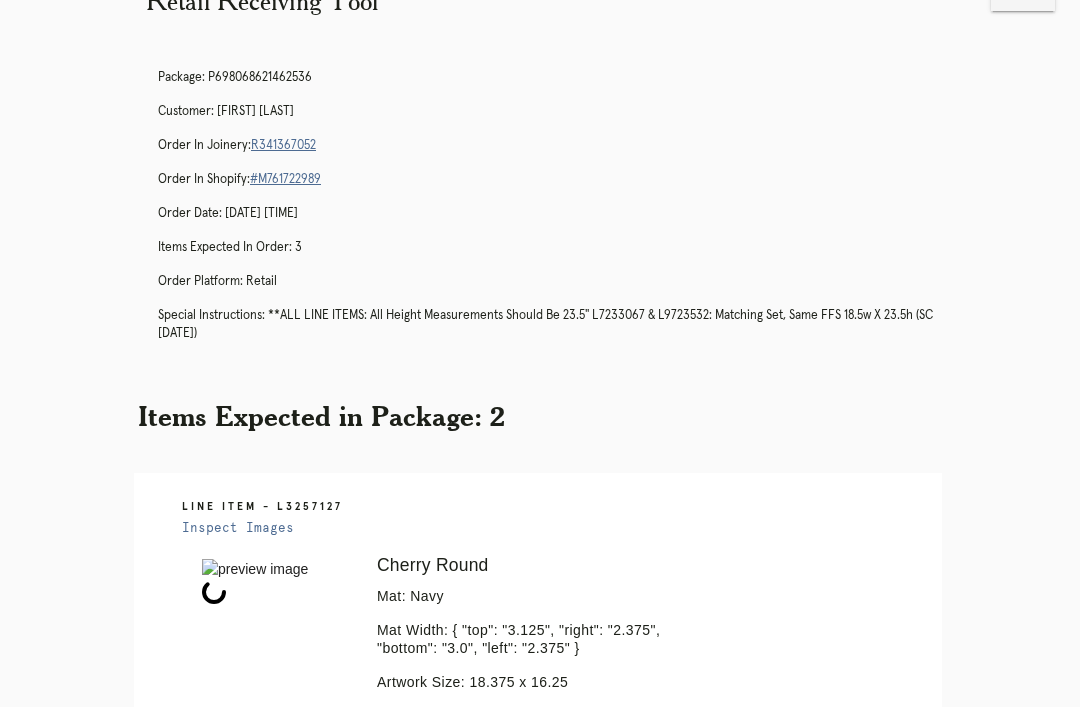 click on "Receiving" at bounding box center [618, 1903] 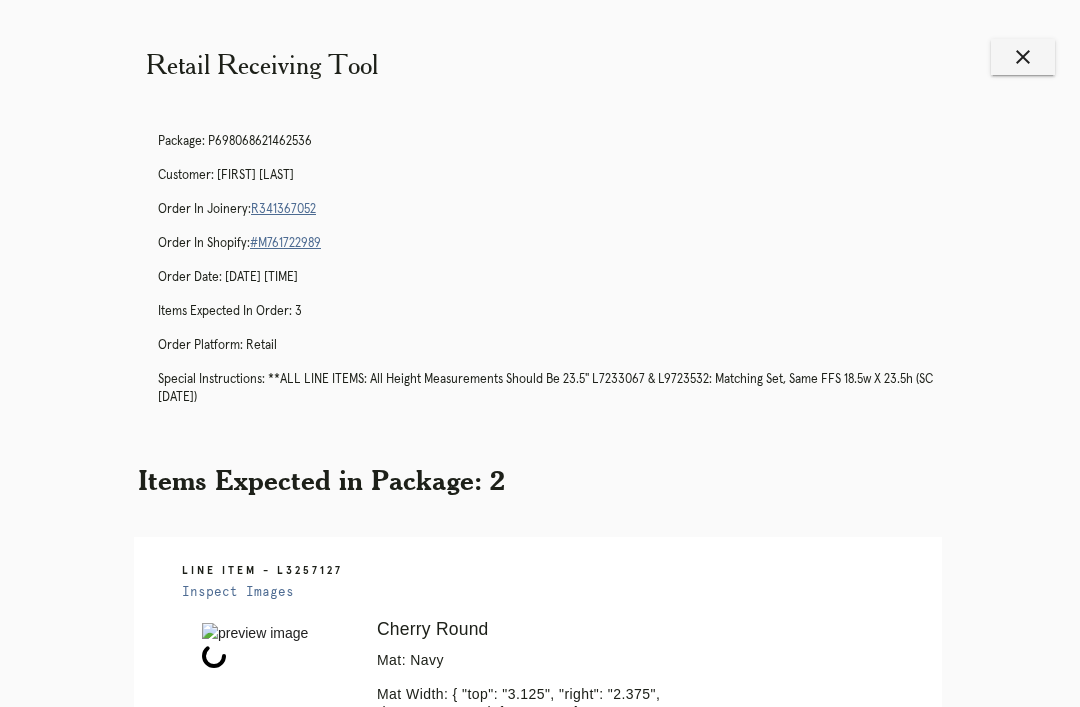 click on "close" at bounding box center [1023, 57] 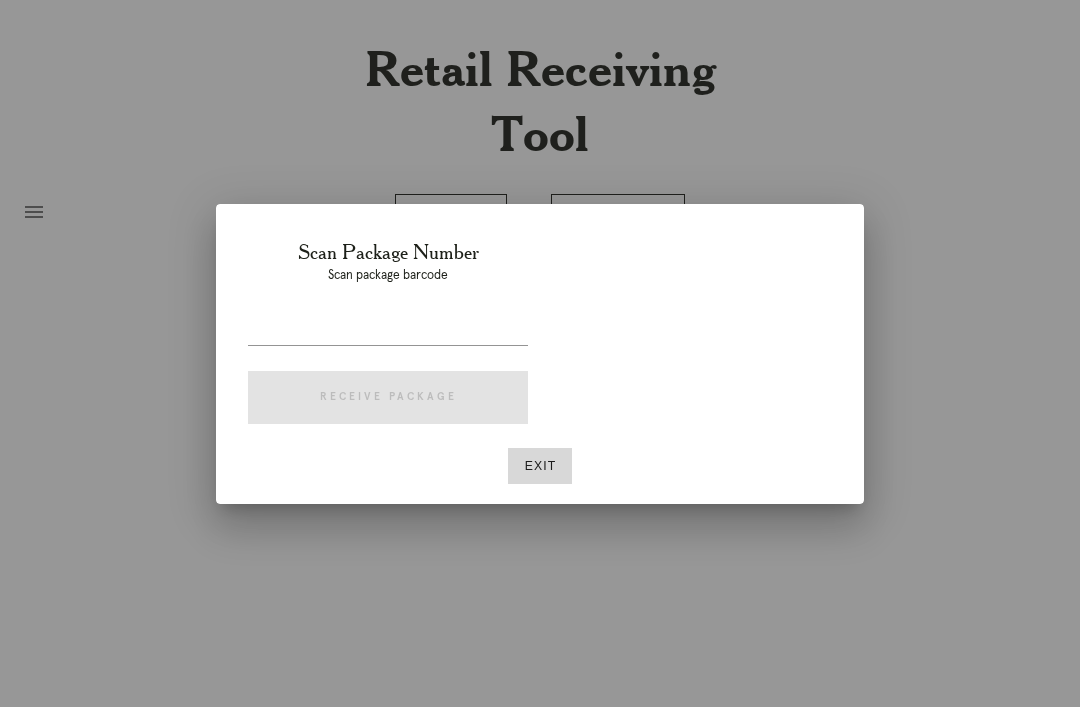 scroll, scrollTop: 0, scrollLeft: 0, axis: both 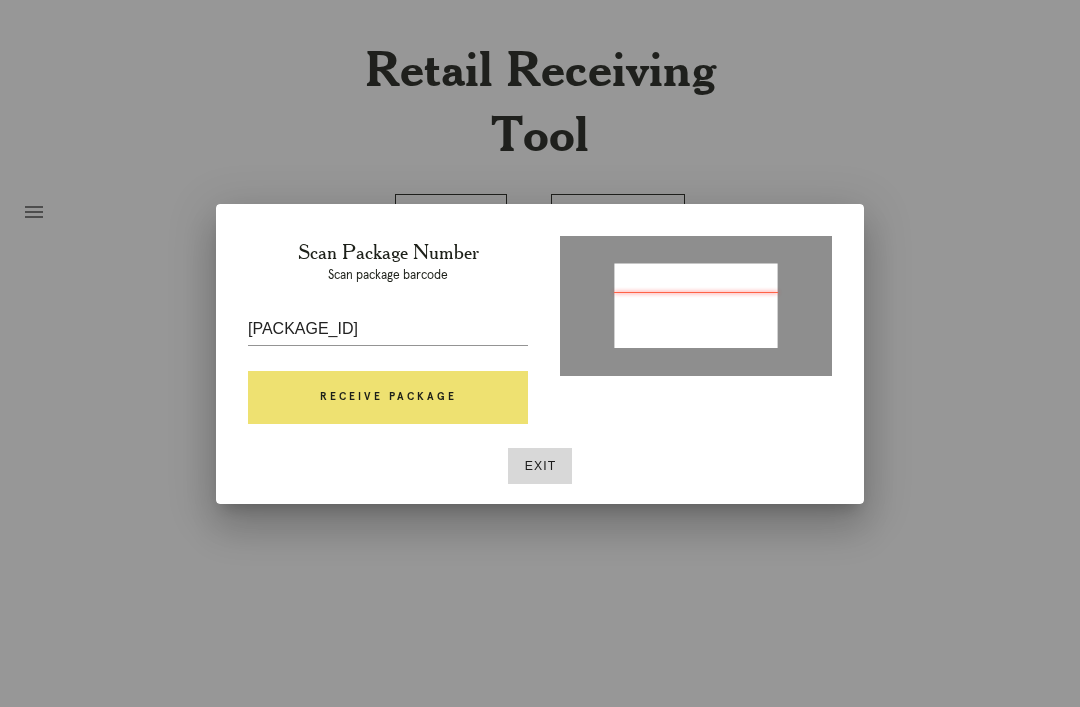 click on "Receive Package" at bounding box center (388, 398) 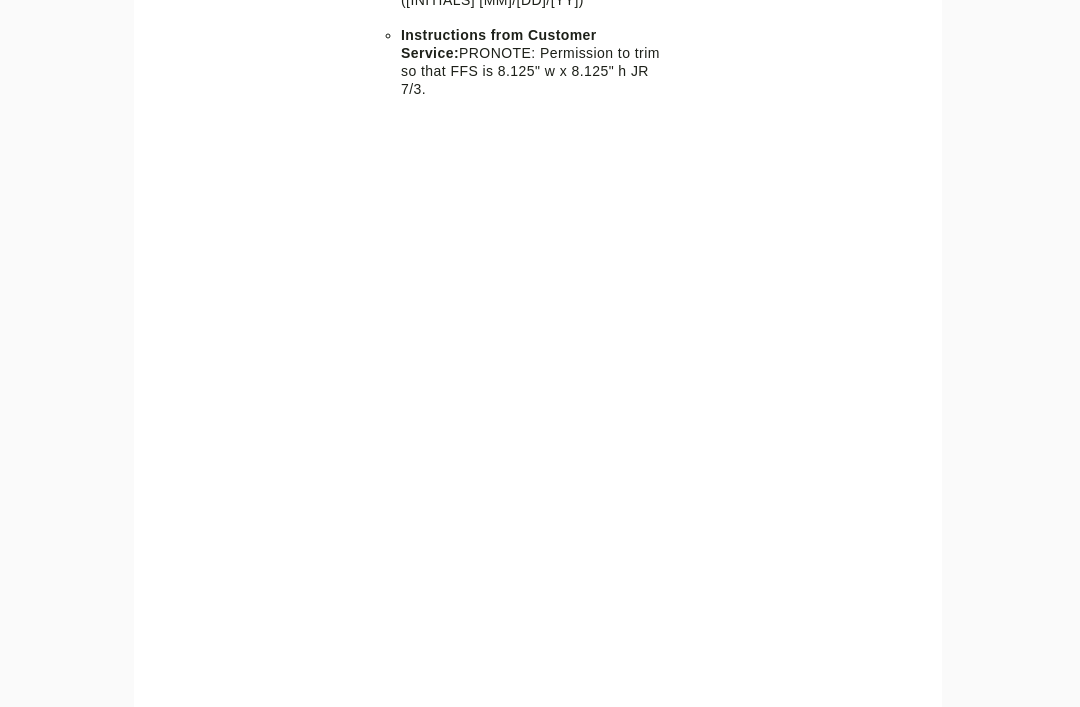 scroll, scrollTop: 1801, scrollLeft: 0, axis: vertical 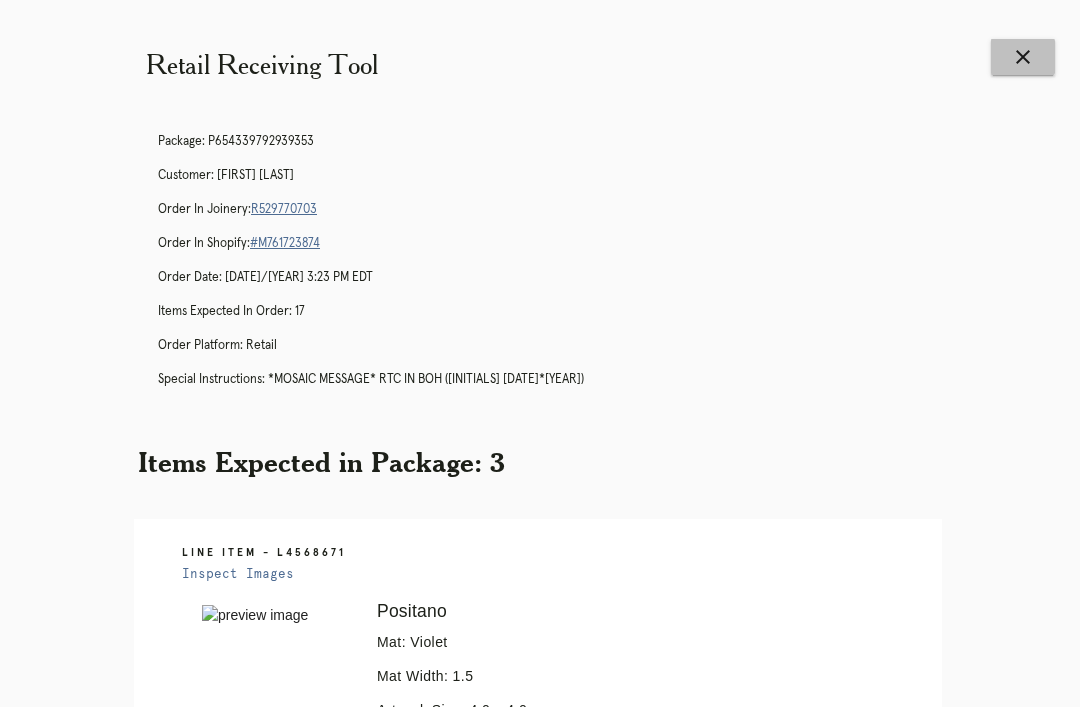 click on "close" at bounding box center [1023, 57] 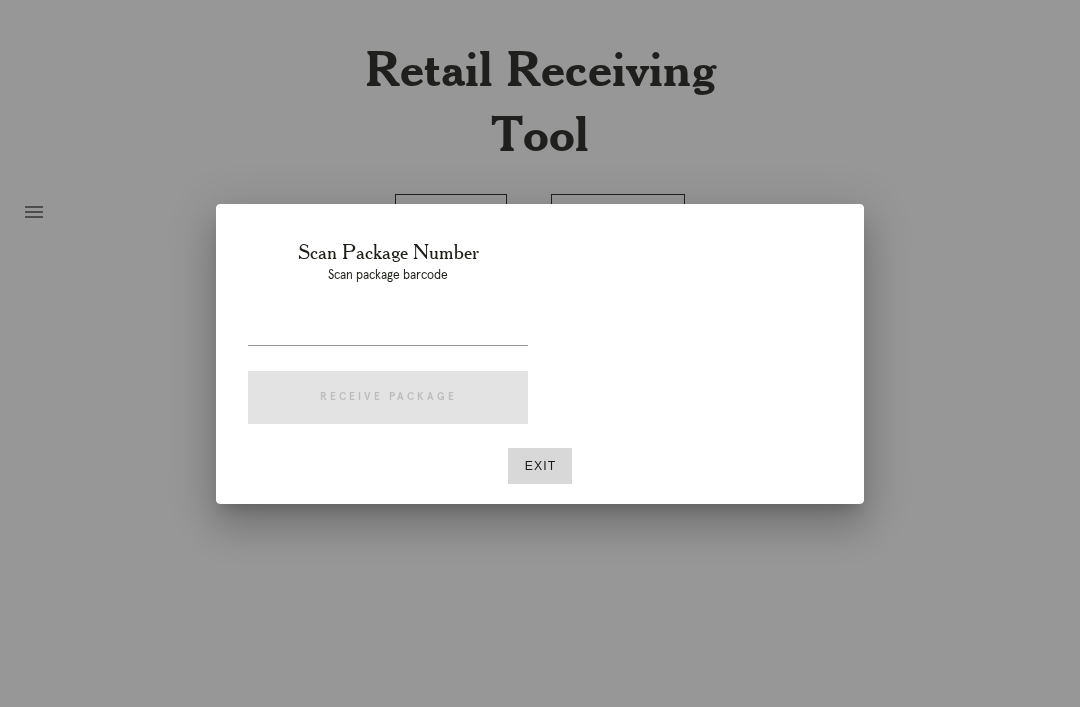 scroll, scrollTop: 0, scrollLeft: 0, axis: both 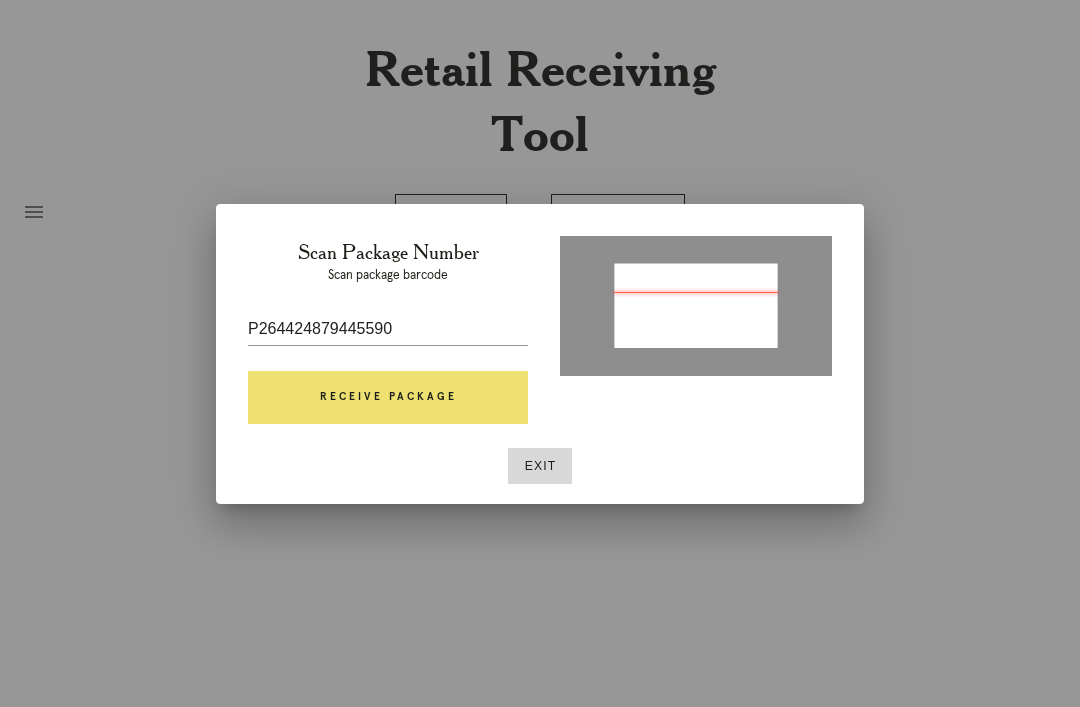 click on "Receive Package" at bounding box center (388, 398) 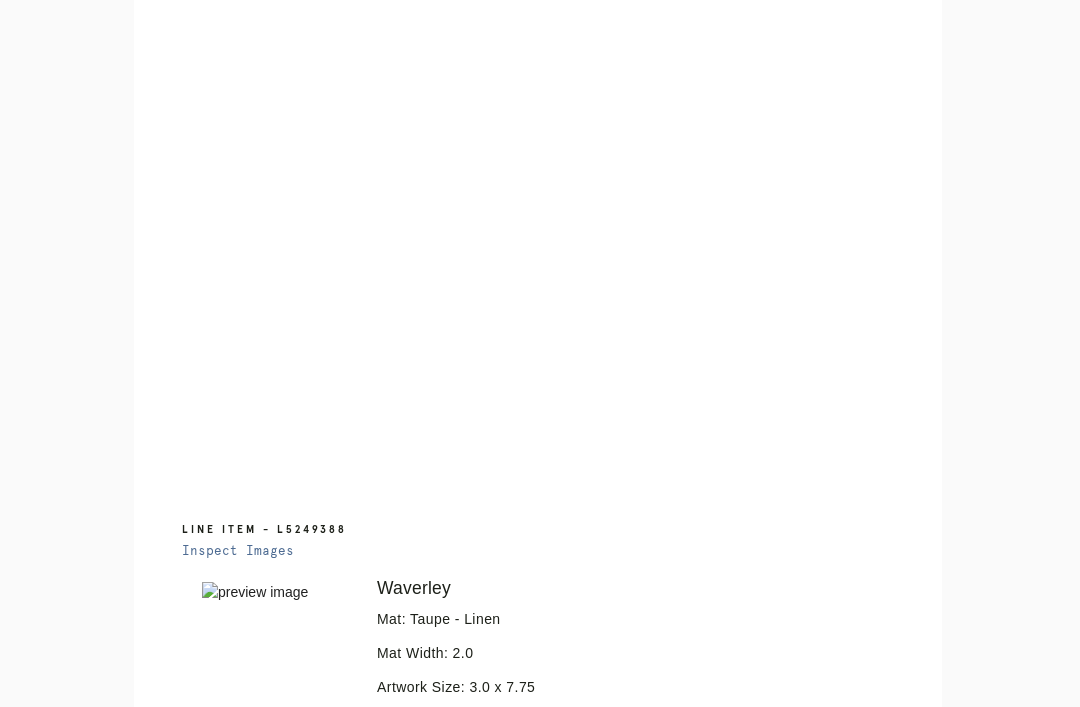 scroll, scrollTop: 1042, scrollLeft: 0, axis: vertical 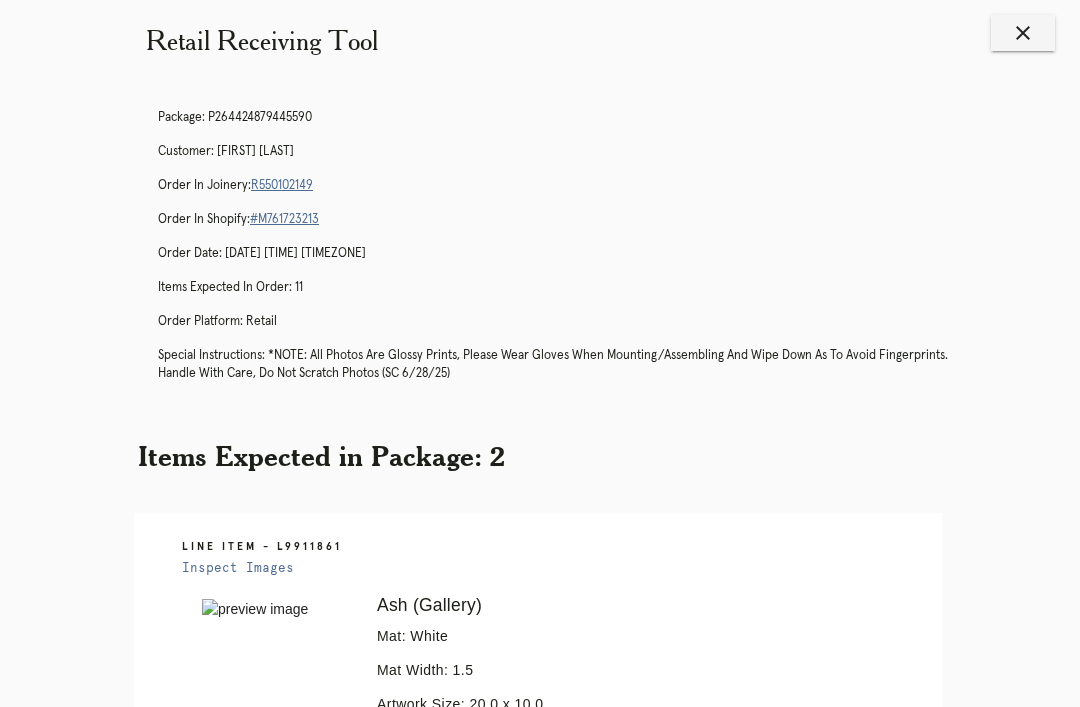 click on "Retail Receiving Tool   close   Package: P264424879445590   Customer: Elizabeth Braun
Order in Joinery:
R550102149
Order in Shopify:
#M761723213
Order Date:
06/28/2025  2:55 PM EDT
Items Expected in Order: 11   Order Platform: retail
Special Instructions: *NOTE: All photos are glossy prints, please wear gloves when mounting/assembling and wipe down as to avoid fingerprints. Handle with care, do not scratch photos (SC 6/28/25)
Items Expected in Package:  2
Line Item - L9911861
Inspect Images
Error retreiving frame spec #9673135
Ash (Gallery)
Mat: White
Mat Width: 1.5
Artwork Size:
20.0
x
10.0
Frame Size:
24.25
x
14.25
Conveyance: shipped
Ready for Pickup" at bounding box center [540, 859] 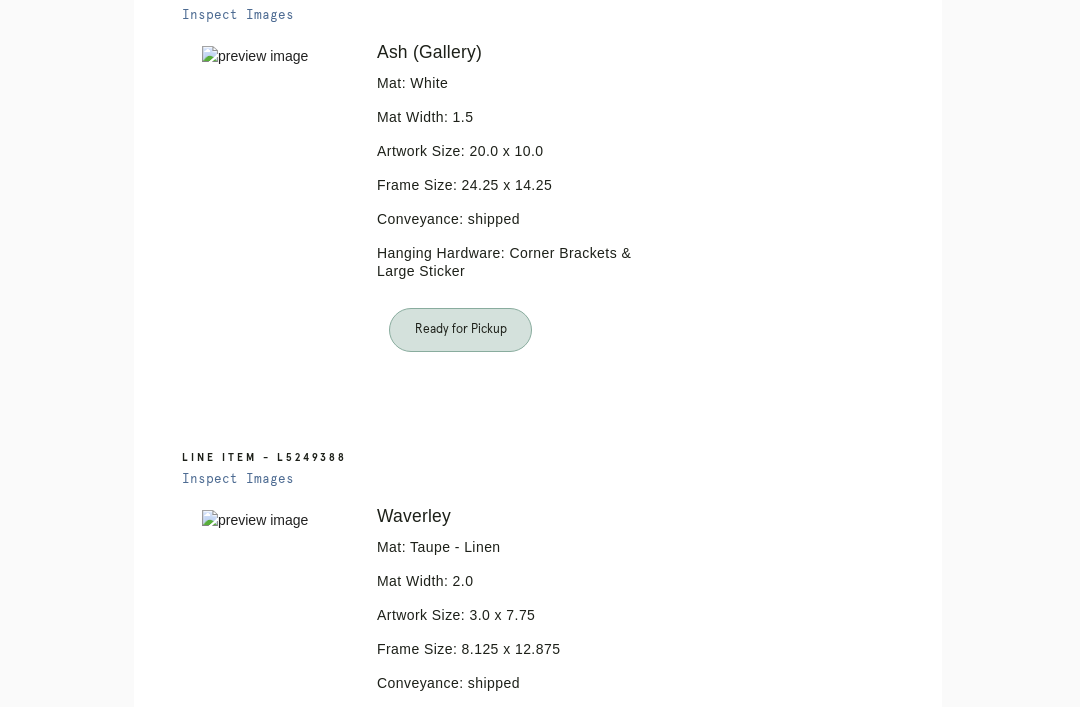 scroll, scrollTop: 0, scrollLeft: 0, axis: both 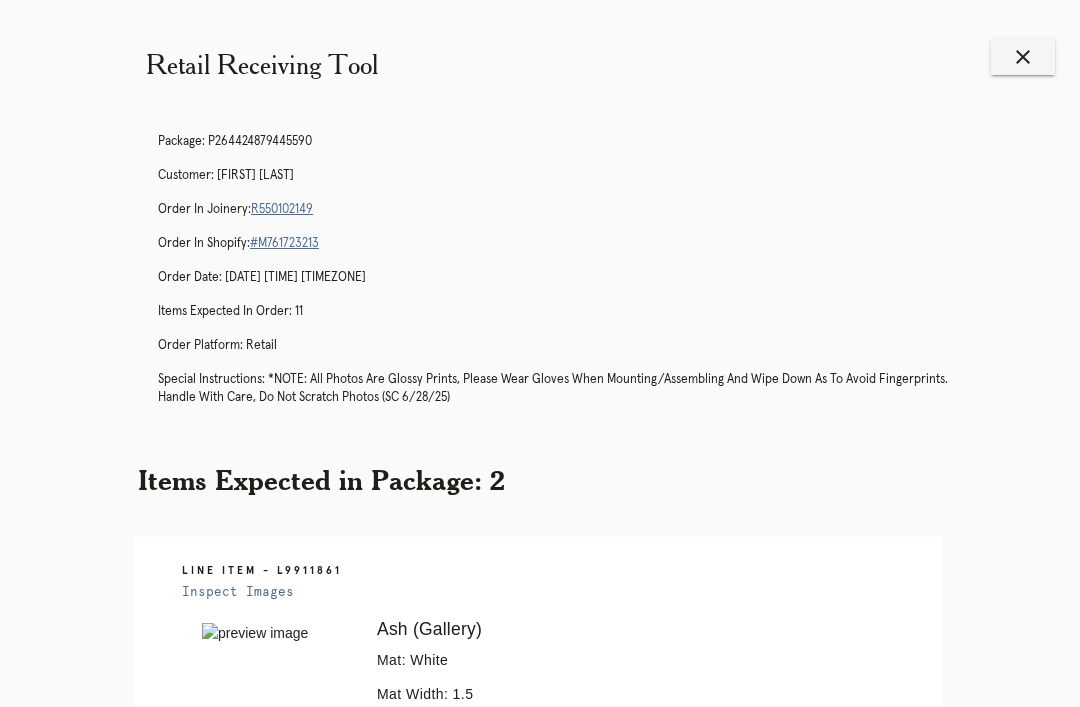 click on "close" at bounding box center (1023, 57) 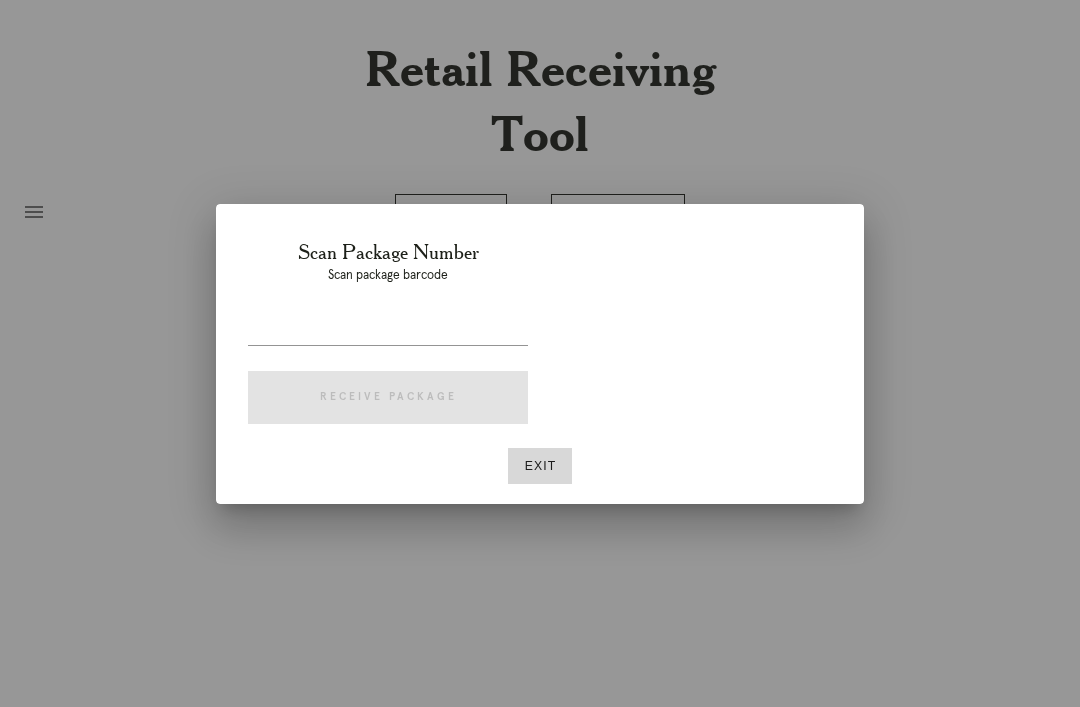 scroll, scrollTop: 0, scrollLeft: 0, axis: both 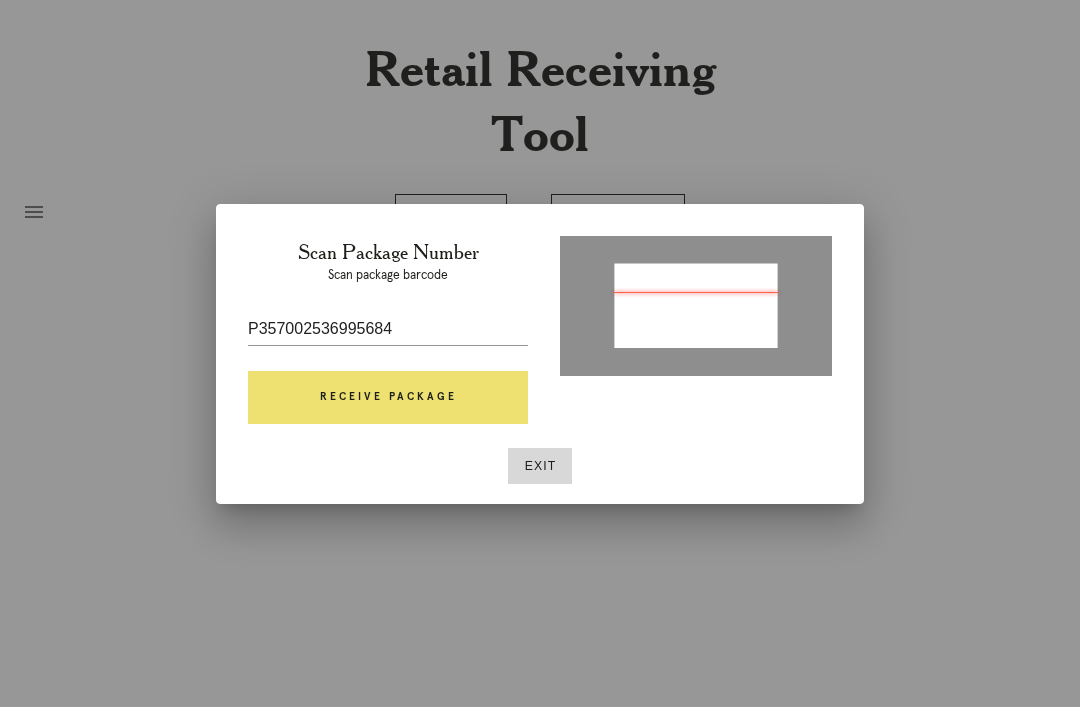 click on "Receive Package" at bounding box center [388, 398] 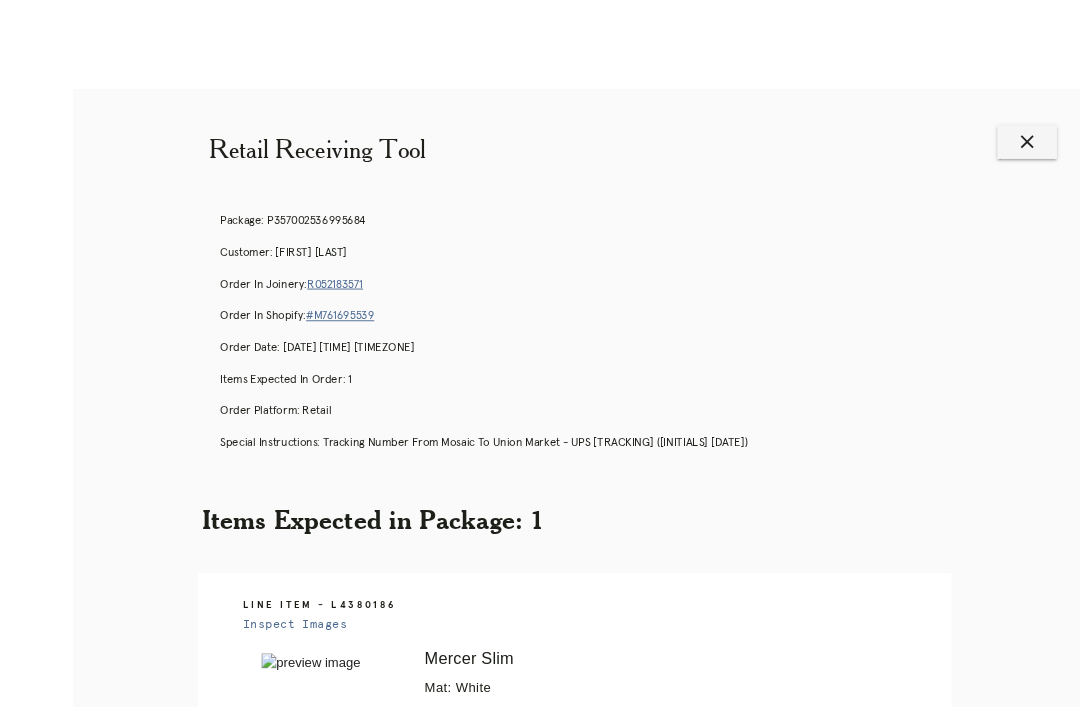 scroll, scrollTop: 3, scrollLeft: 0, axis: vertical 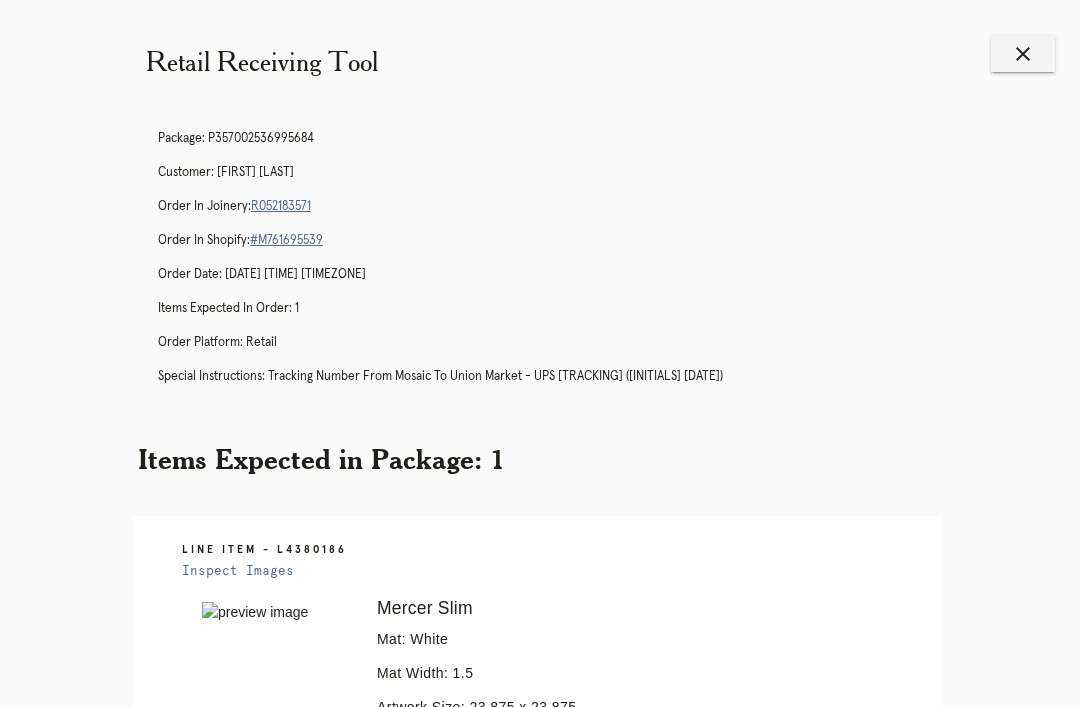 click on "R052183571" at bounding box center [281, 206] 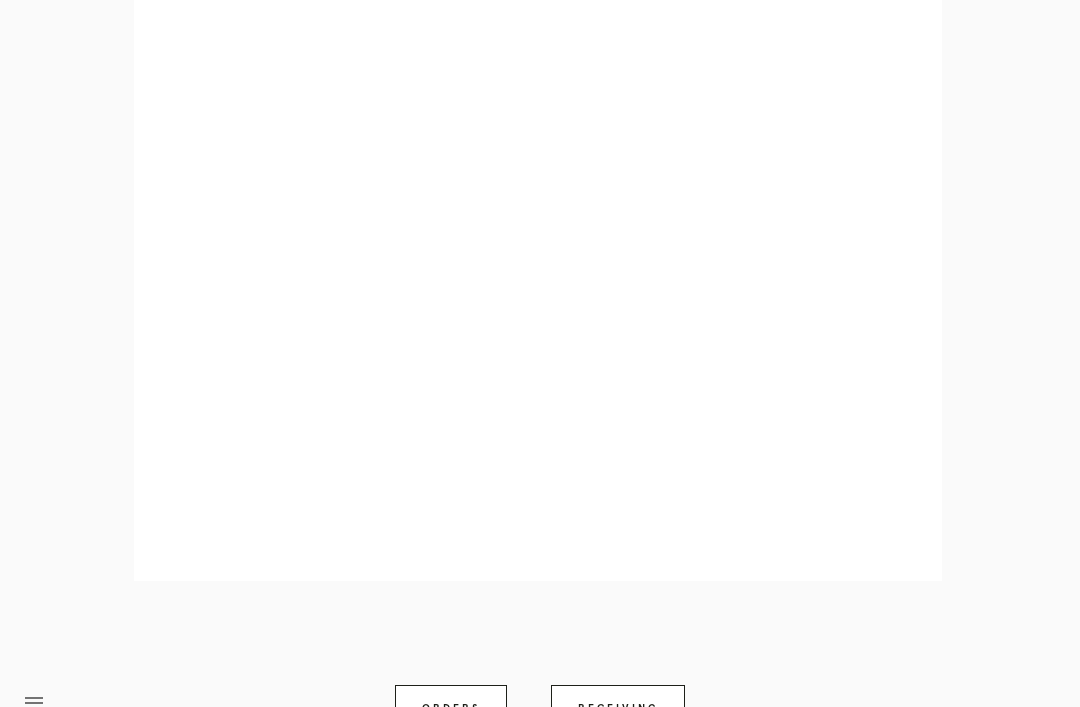 scroll, scrollTop: 1110, scrollLeft: 0, axis: vertical 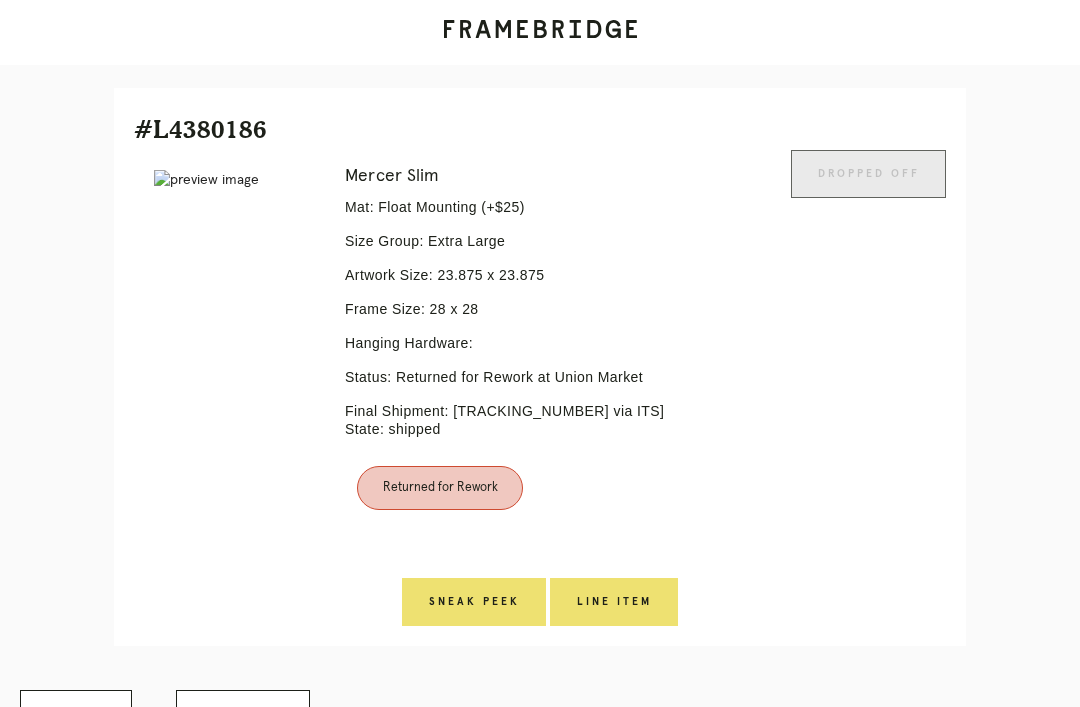 click on "Dropped off" at bounding box center [868, 364] 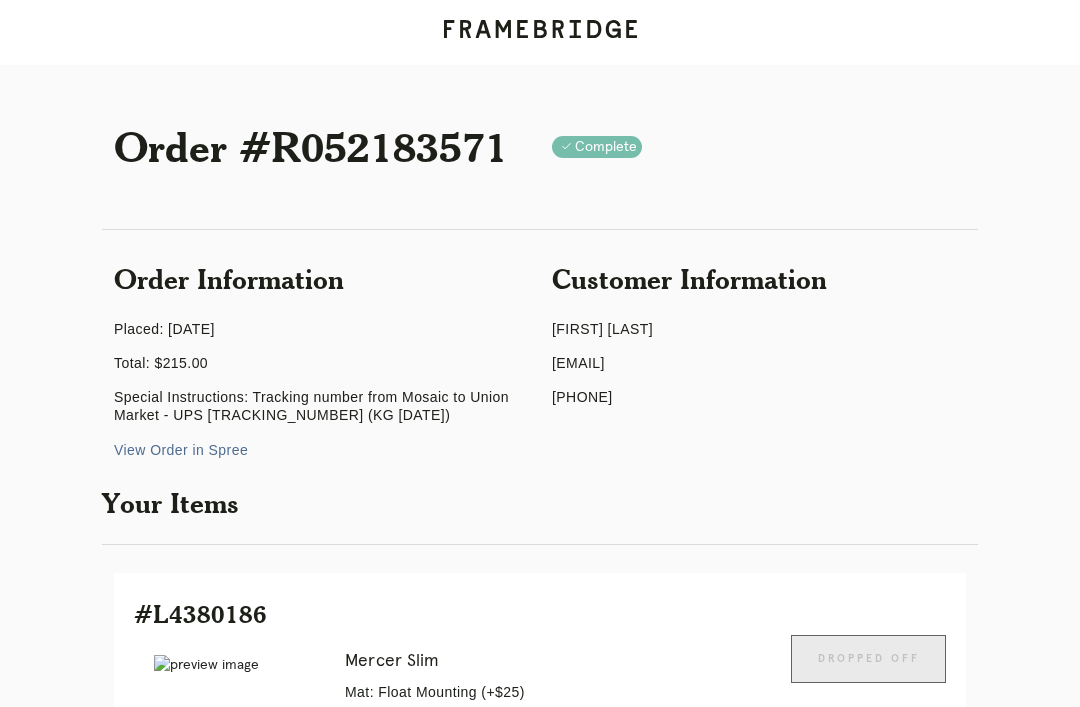 scroll, scrollTop: 2, scrollLeft: 0, axis: vertical 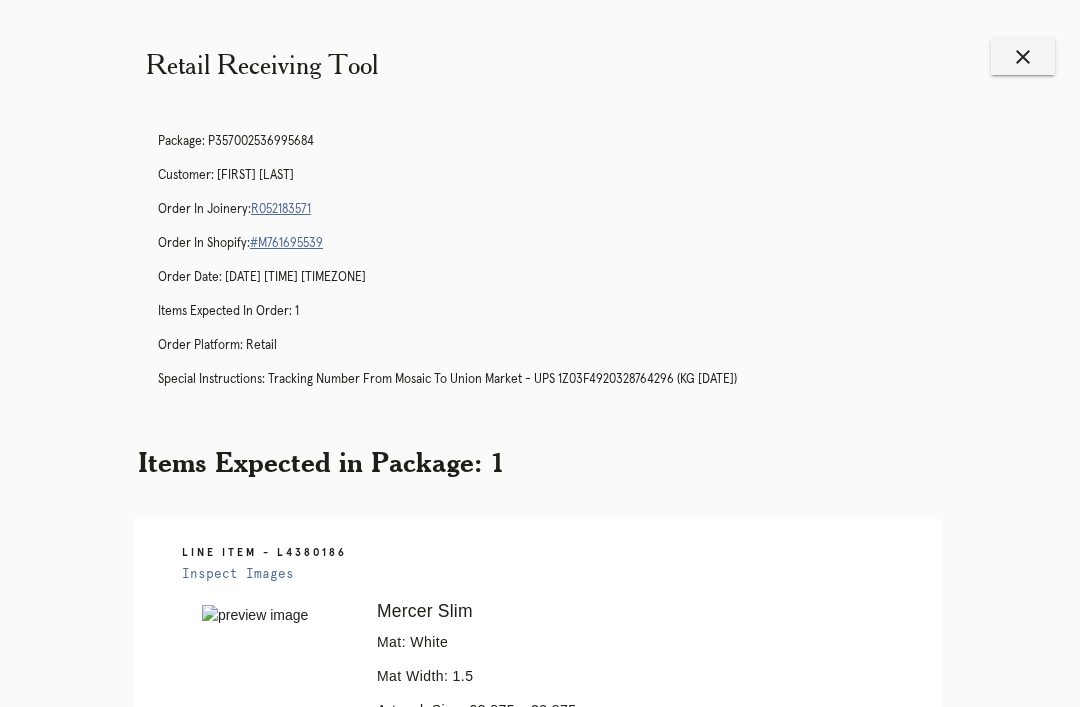 click on "Package: P357002536995684   Customer: [FIRST] [LAST]
Order in Joinery:
R052183571
Order in Shopify:
#M761695539
Order Date:
[DATE]  [TIME] [TIMEZONE]
Items Expected in Order: 1   Order Platform: retail
Special Instructions: Tracking number from Mosaic to [MARKET] - UPS 1Z03F4920328764296 (KG [DATE])" at bounding box center [560, 269] 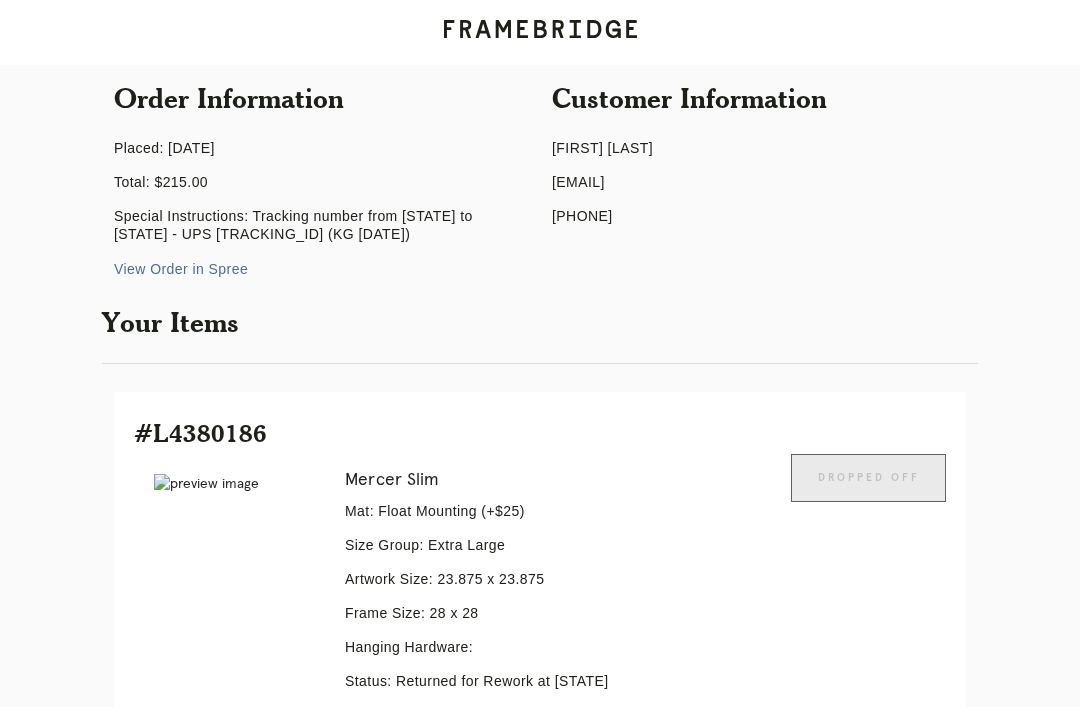 scroll, scrollTop: 485, scrollLeft: 0, axis: vertical 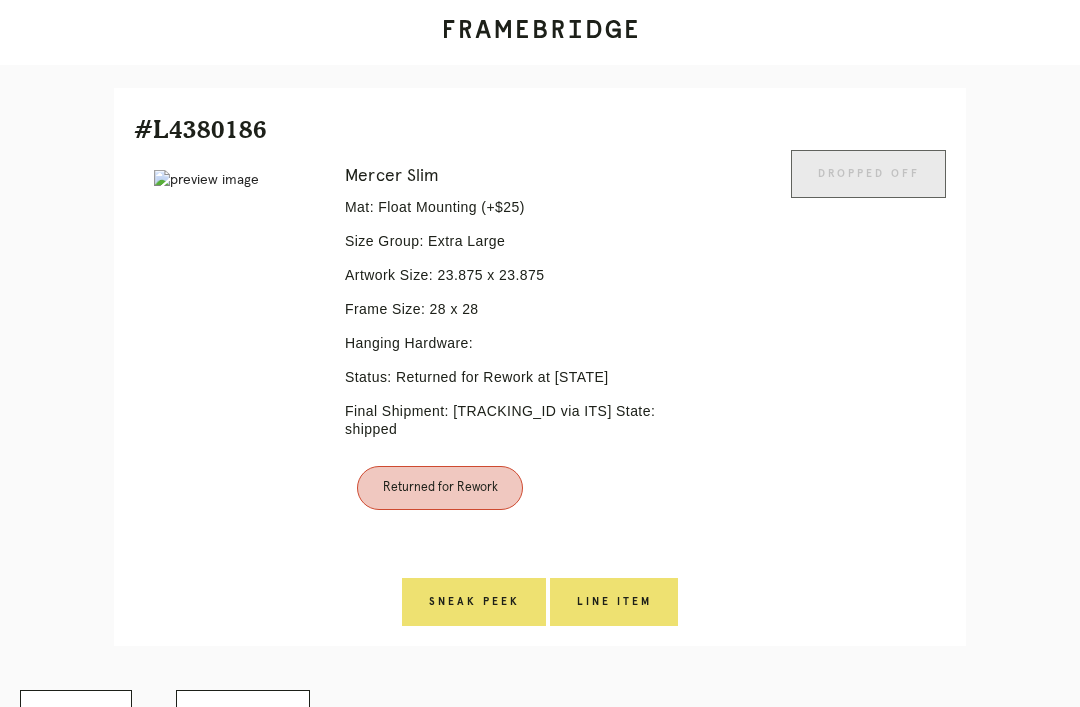 click on "Line Item" at bounding box center [474, 602] 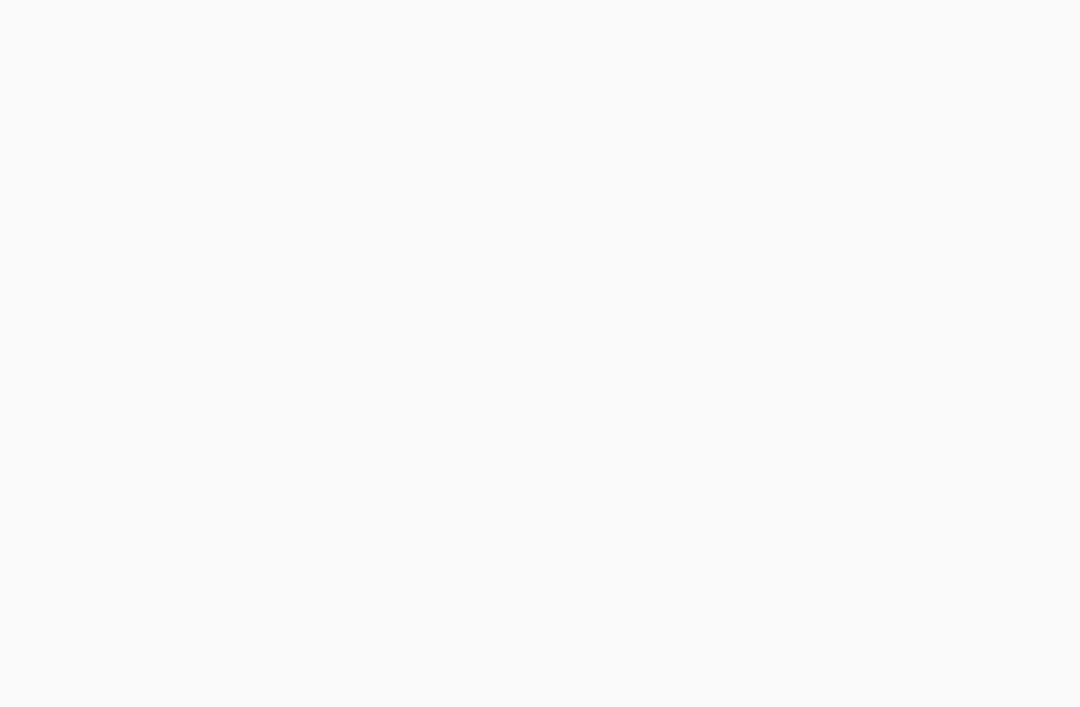 scroll, scrollTop: 0, scrollLeft: 0, axis: both 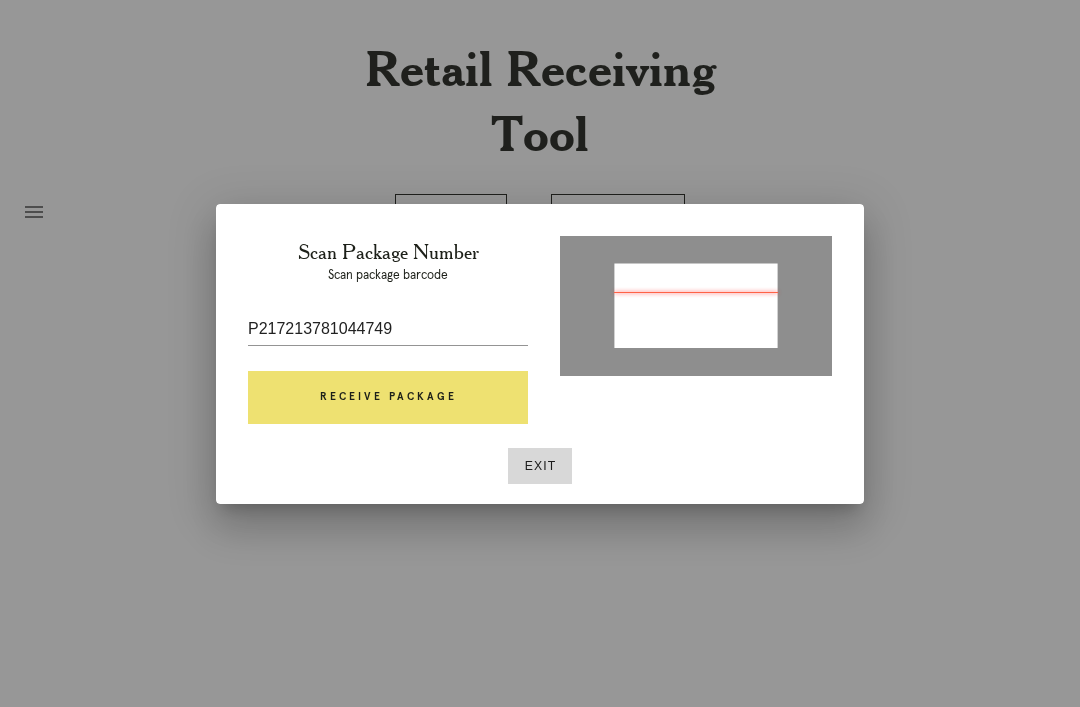 click on "Receive Package" at bounding box center [388, 398] 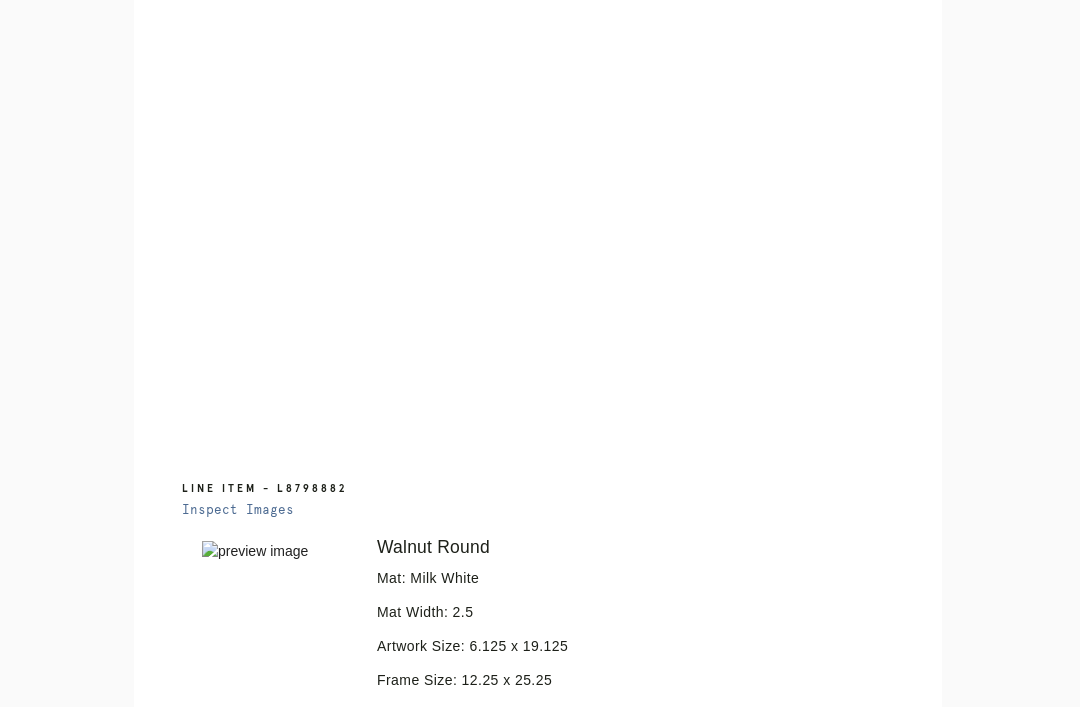 scroll, scrollTop: 1125, scrollLeft: 0, axis: vertical 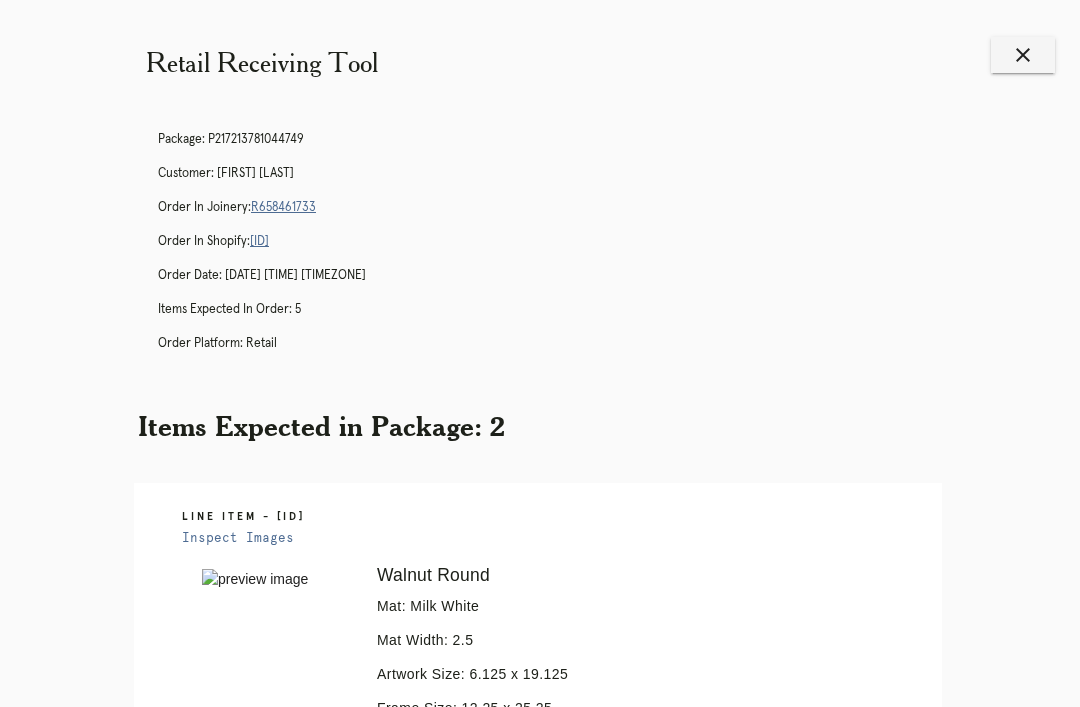 click on "close" at bounding box center (1023, 55) 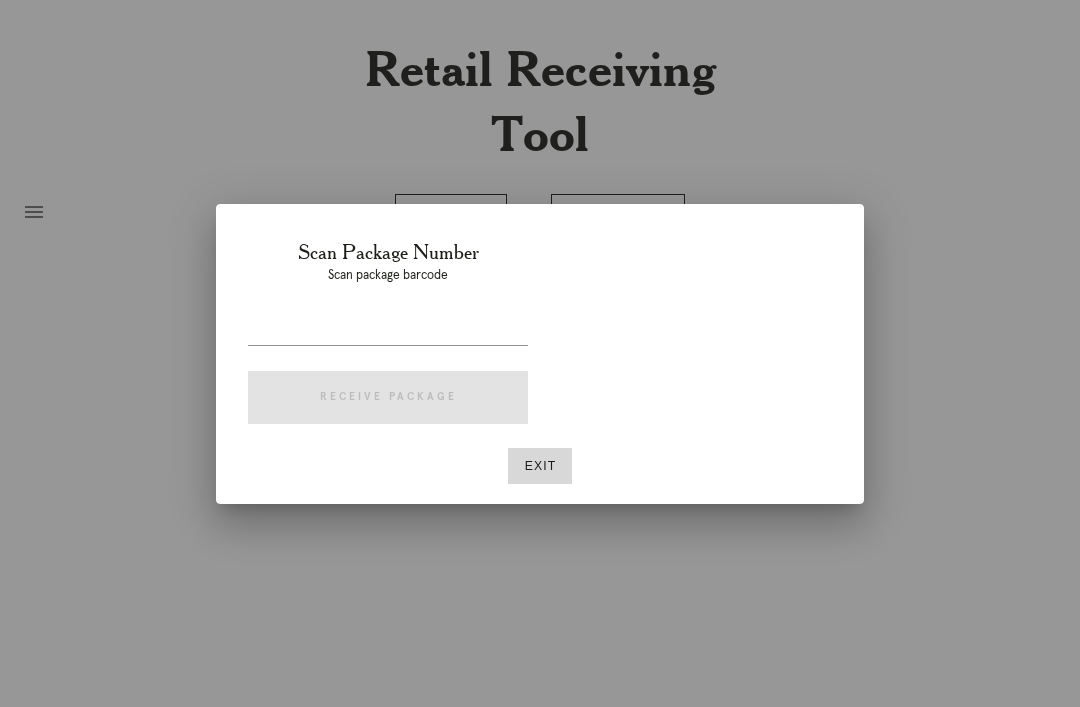 scroll, scrollTop: 2, scrollLeft: 0, axis: vertical 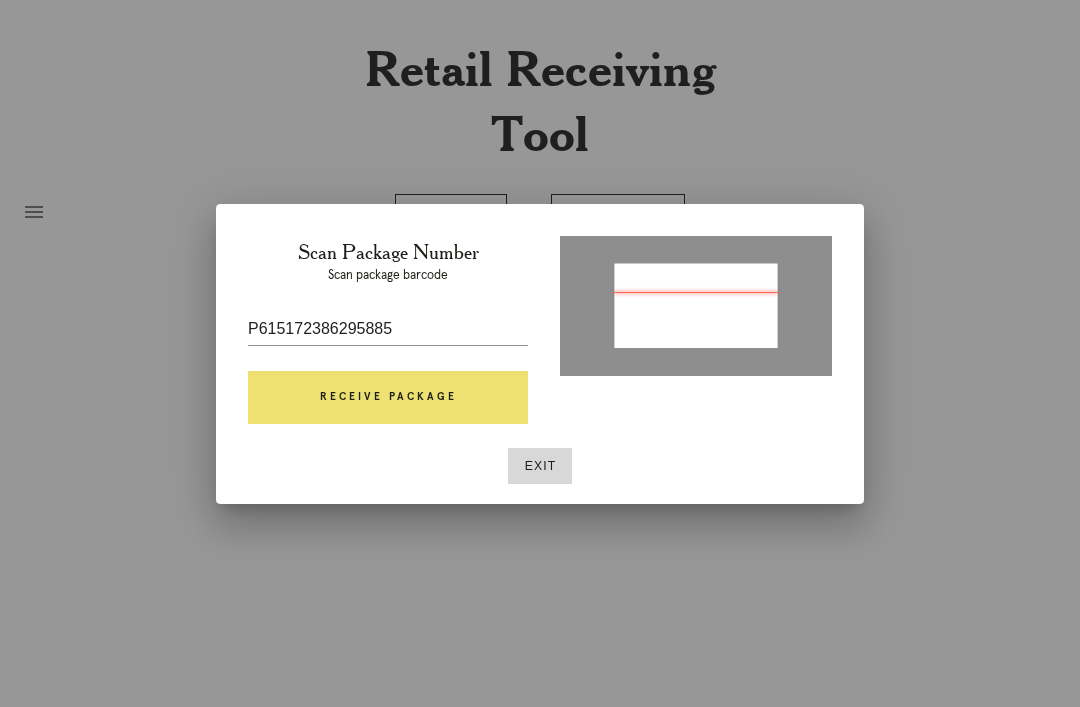 click on "Receive Package" at bounding box center [388, 398] 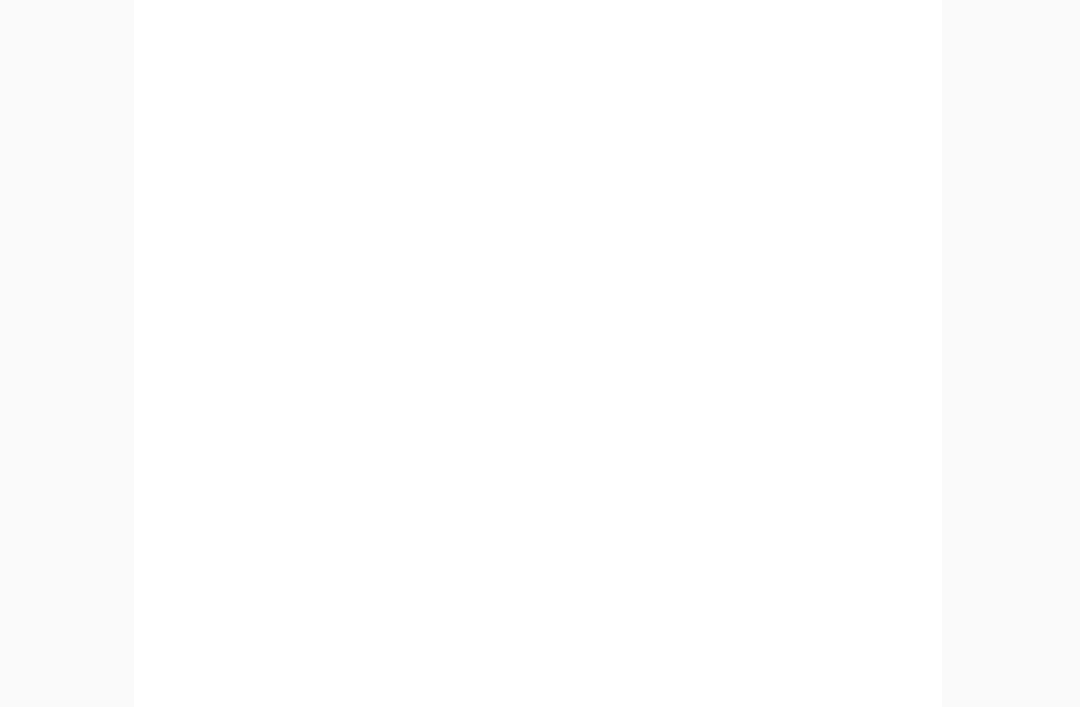 scroll, scrollTop: 946, scrollLeft: 0, axis: vertical 